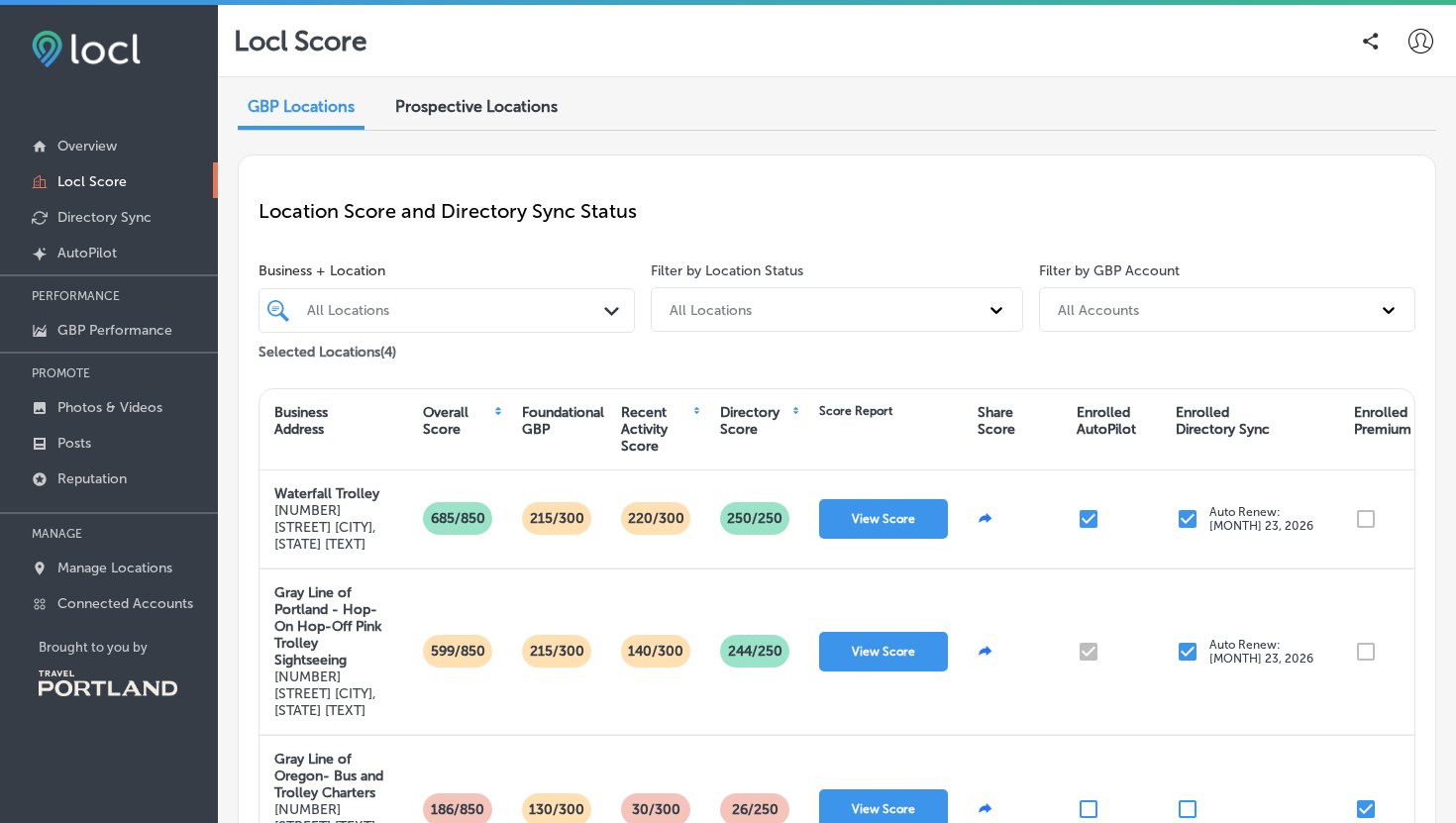 scroll, scrollTop: 0, scrollLeft: 0, axis: both 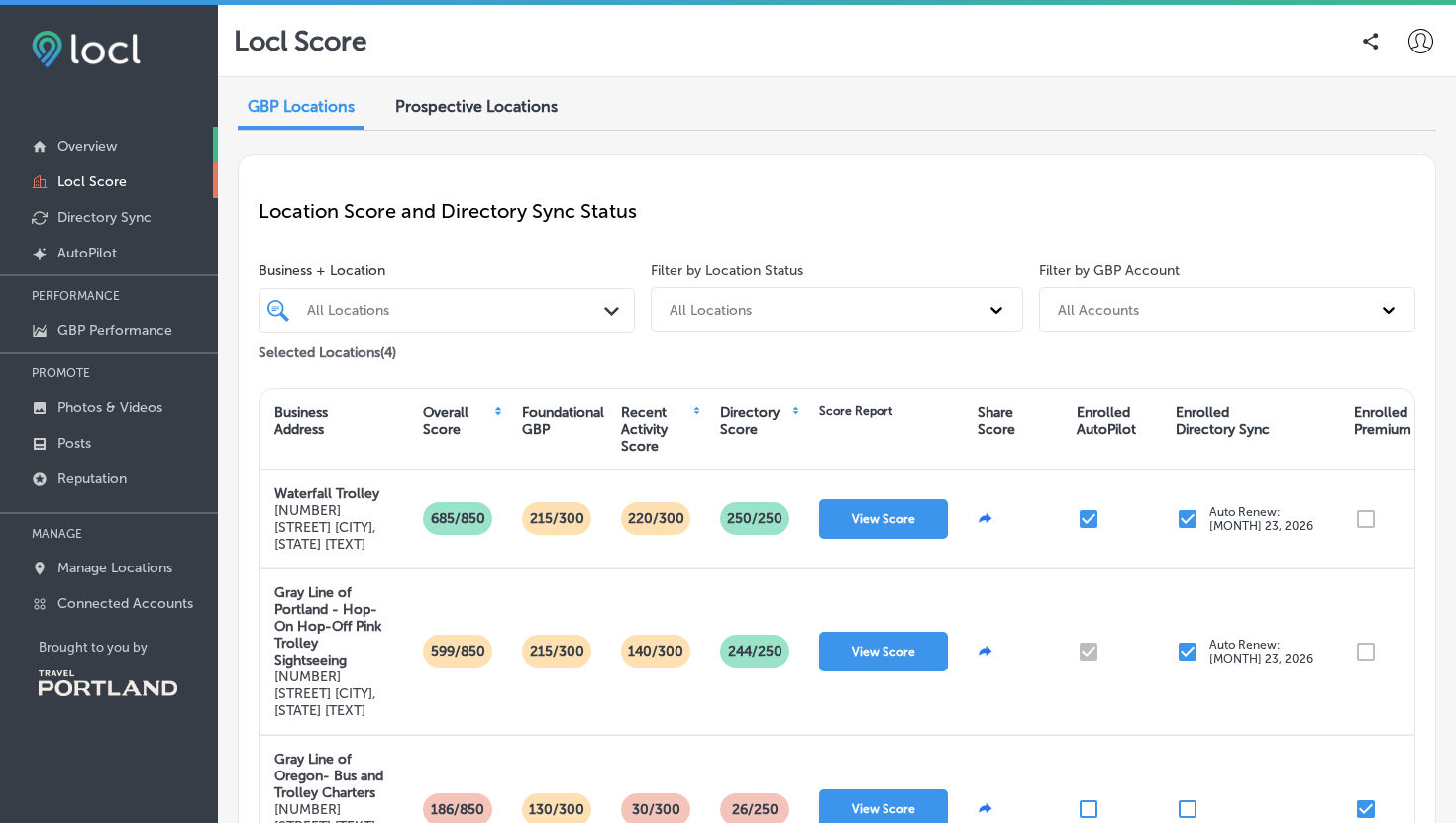 click on "Overview" at bounding box center [109, 145] 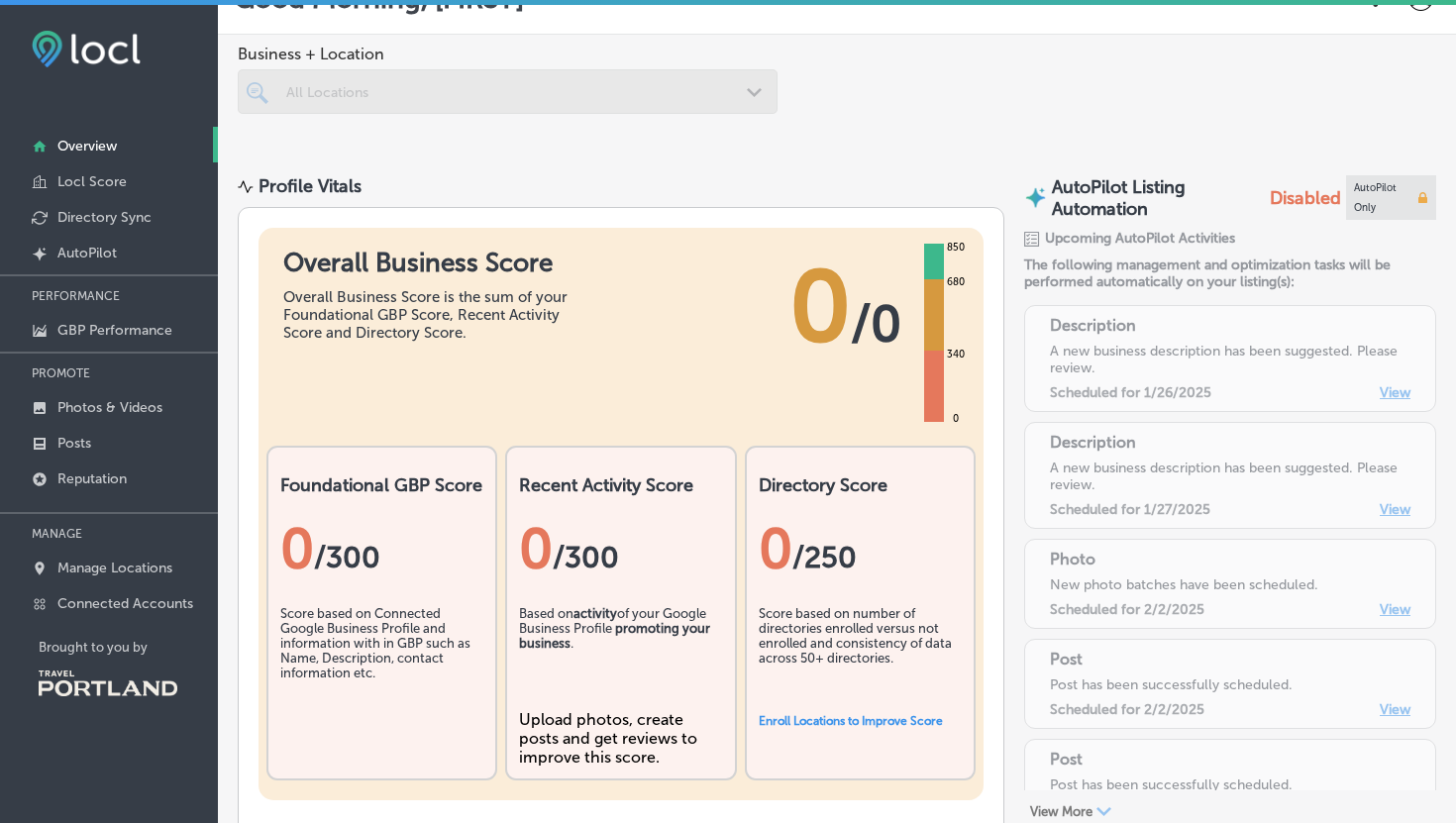 scroll, scrollTop: 44, scrollLeft: 0, axis: vertical 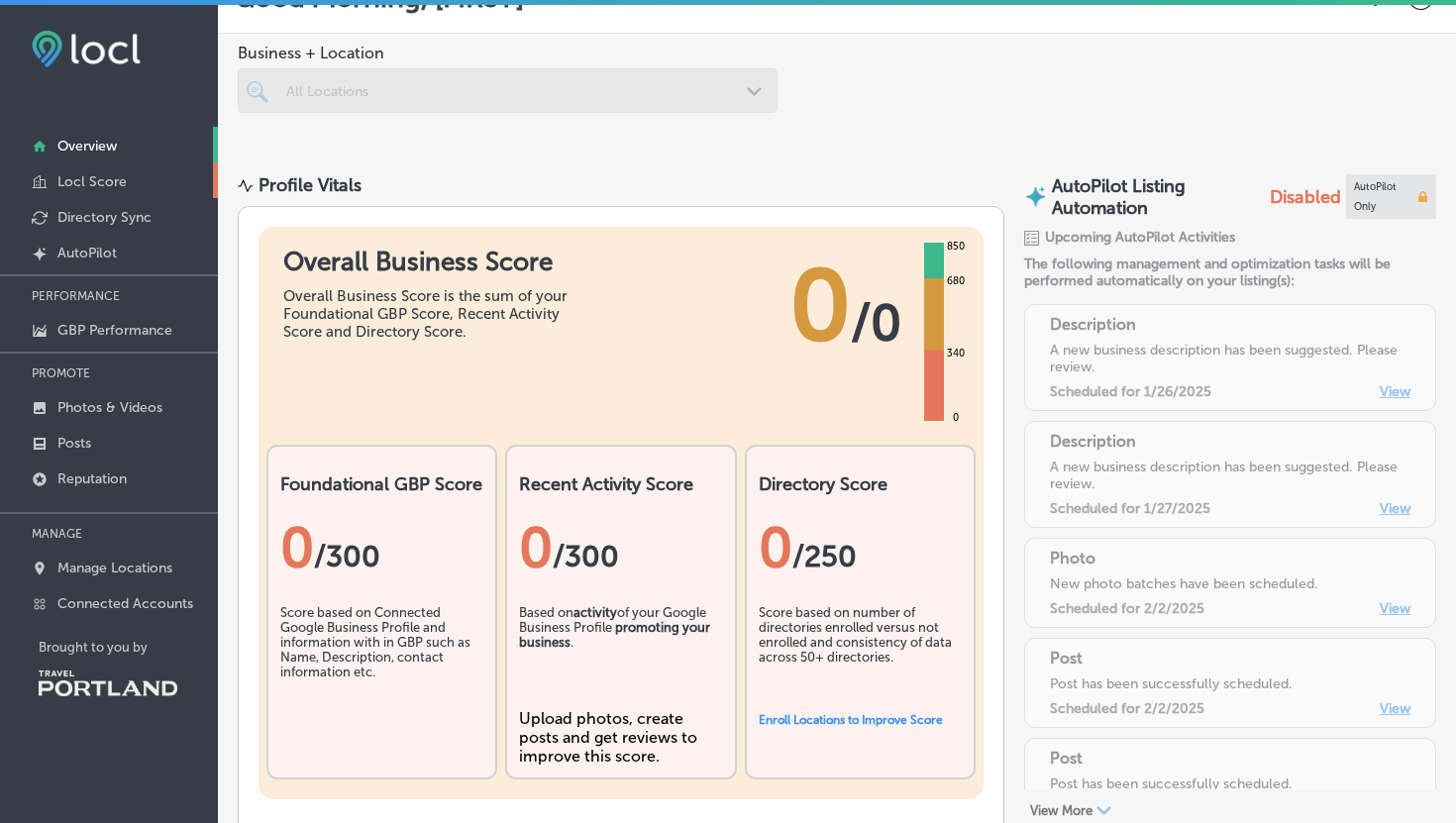 click on "Locl Score" at bounding box center [92, 181] 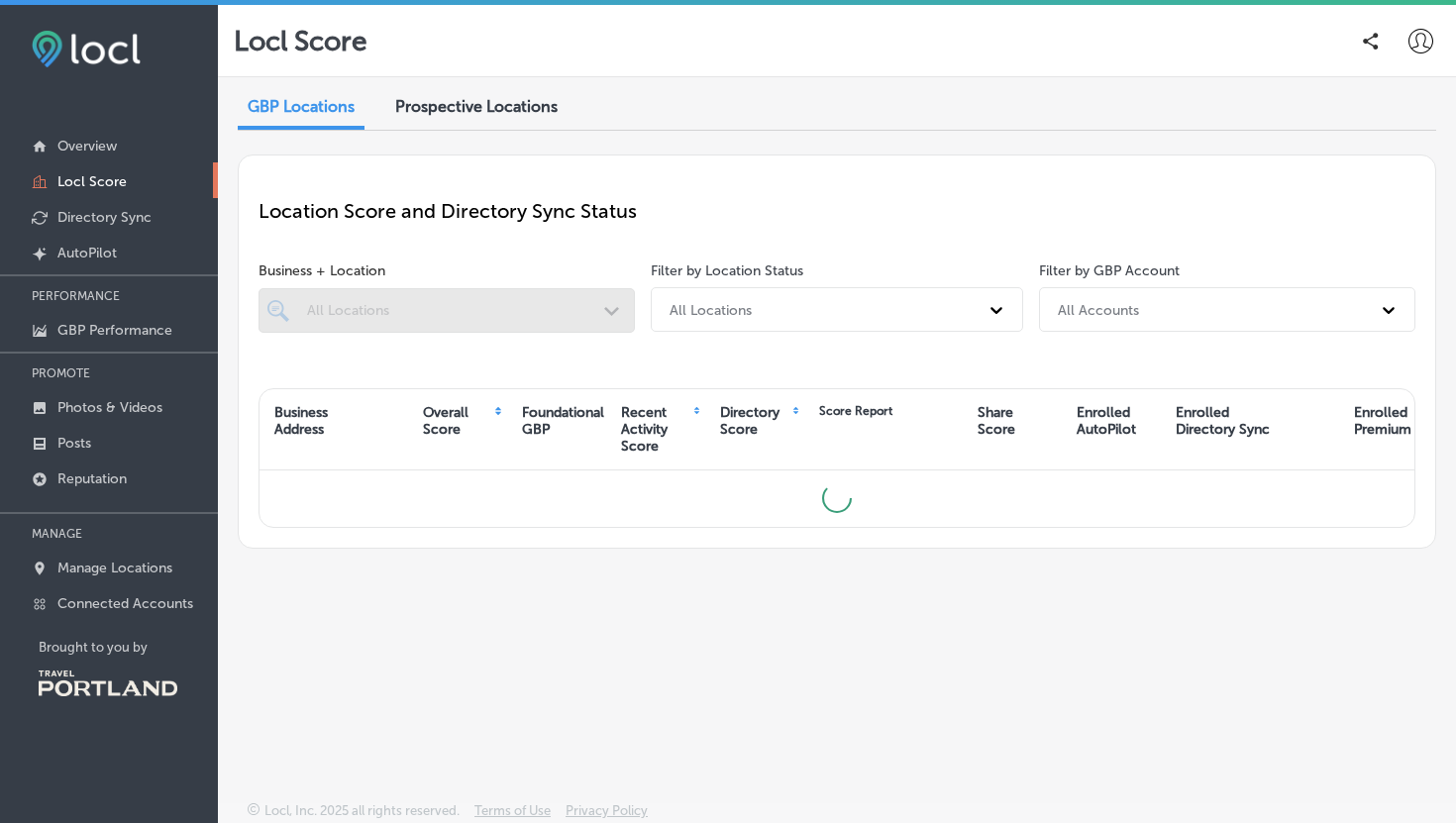 click 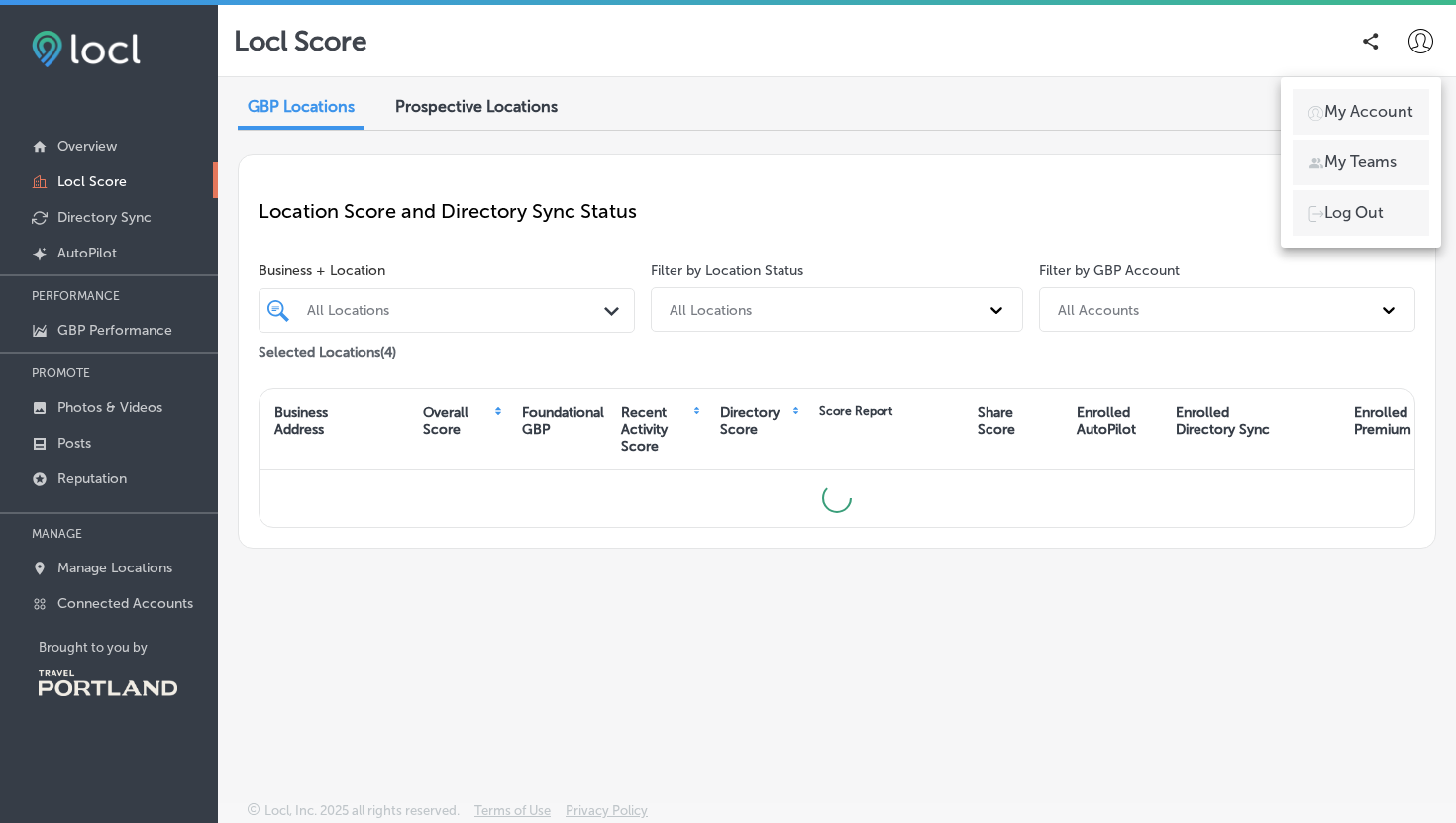click on "My Account" at bounding box center [1369, 112] 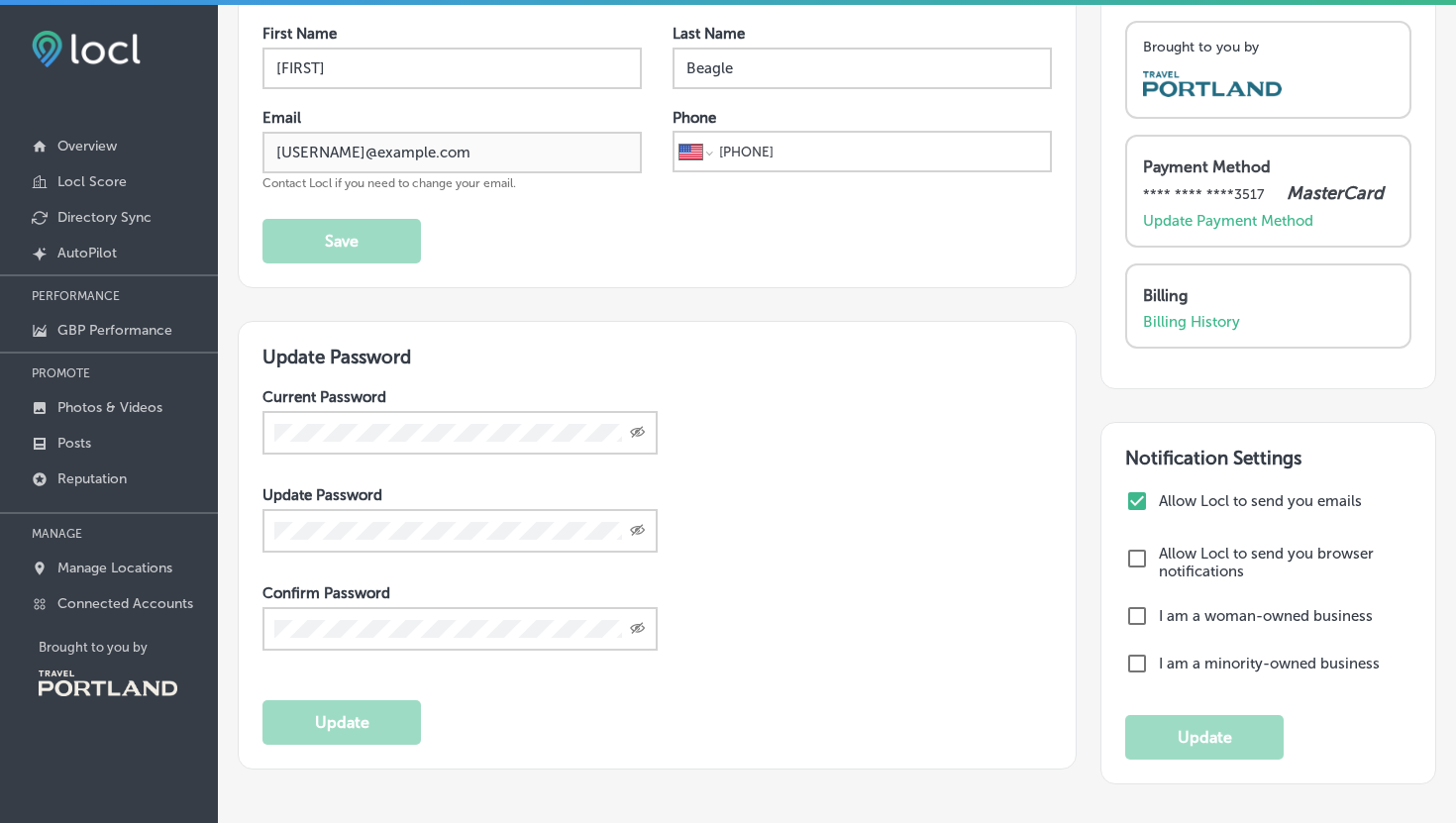 scroll, scrollTop: 124, scrollLeft: 0, axis: vertical 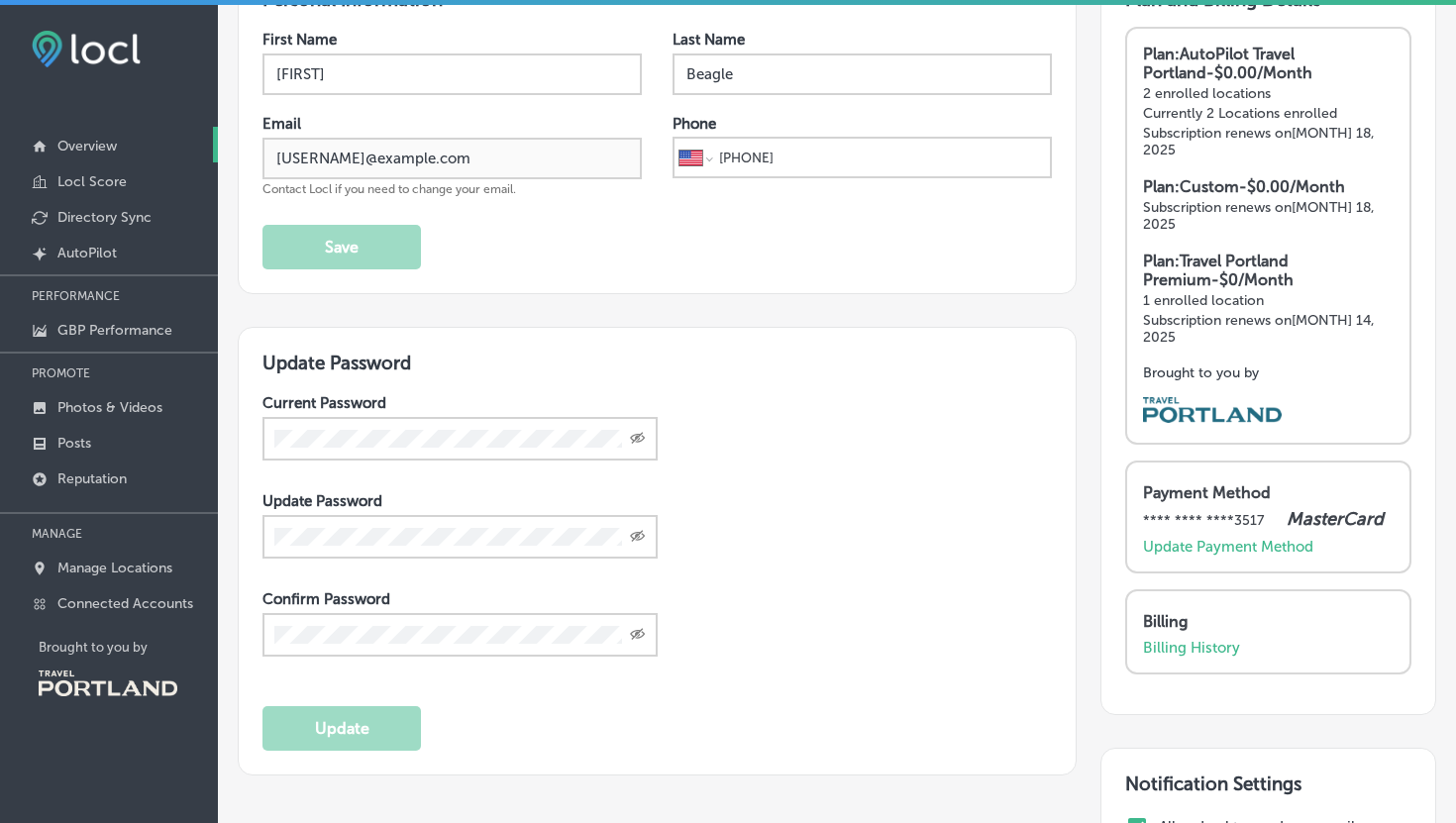 click on "Overview" at bounding box center (87, 146) 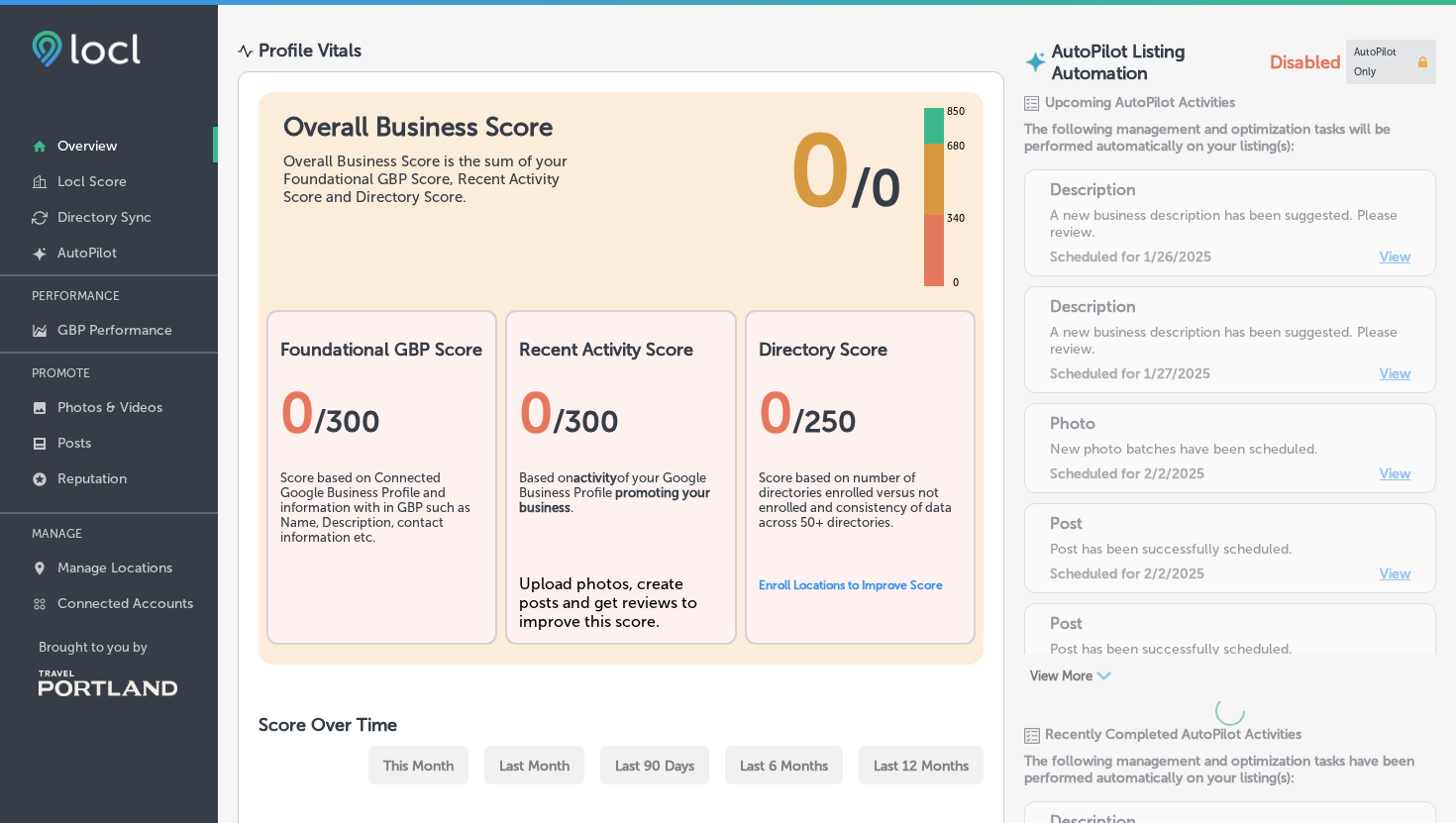 scroll, scrollTop: 138, scrollLeft: 0, axis: vertical 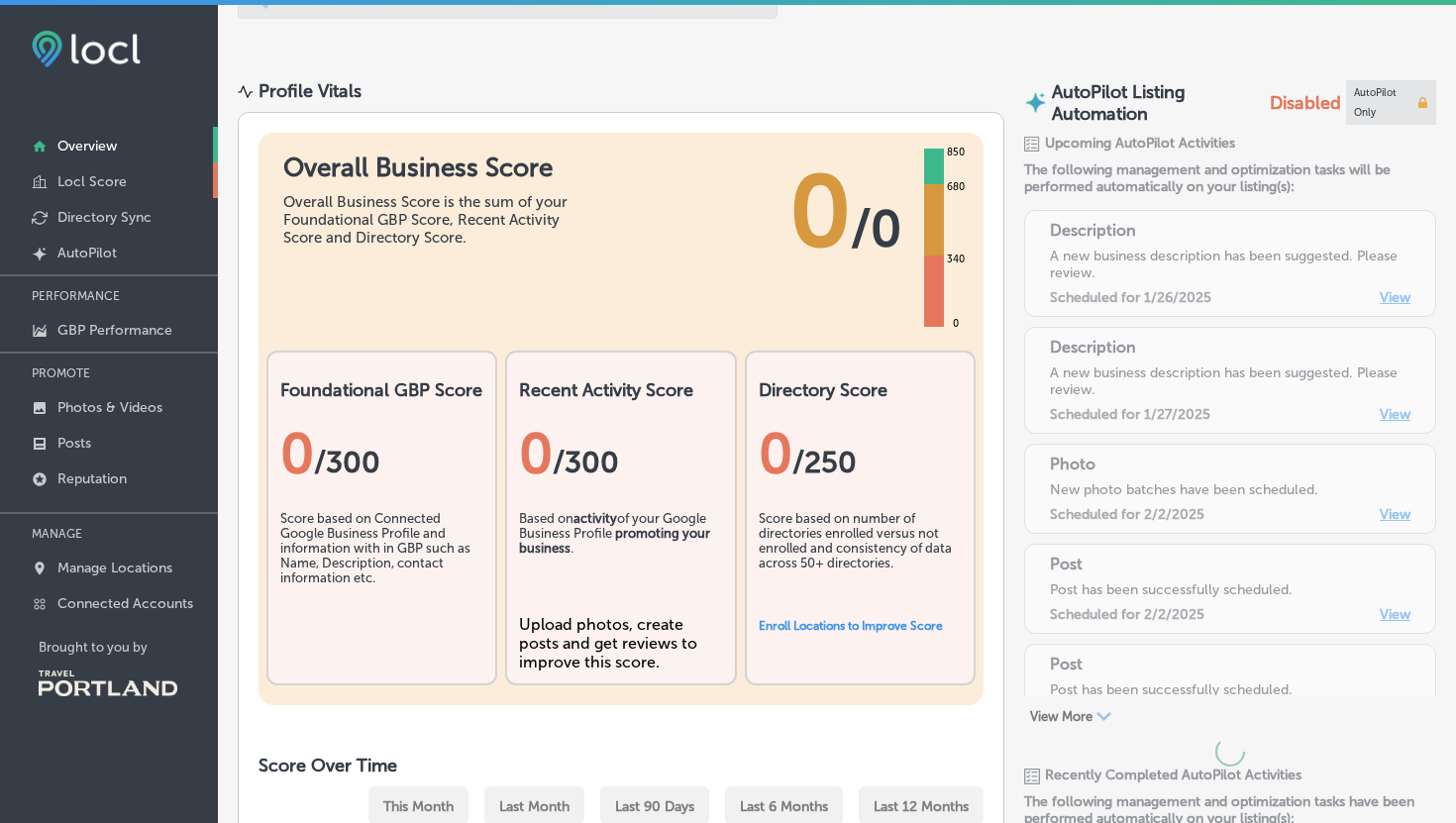 click on "Locl Score" at bounding box center (92, 181) 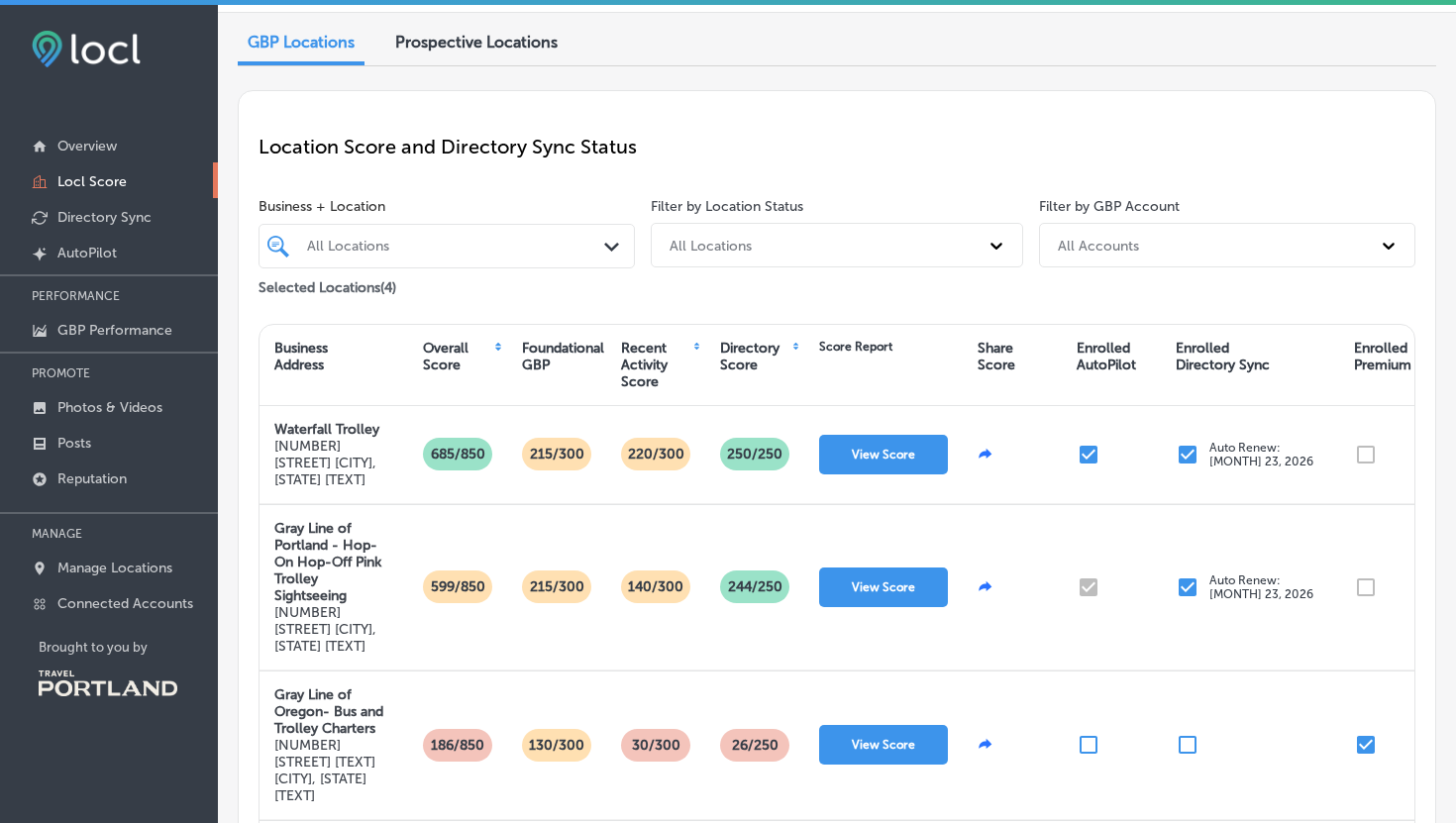 scroll, scrollTop: 0, scrollLeft: 0, axis: both 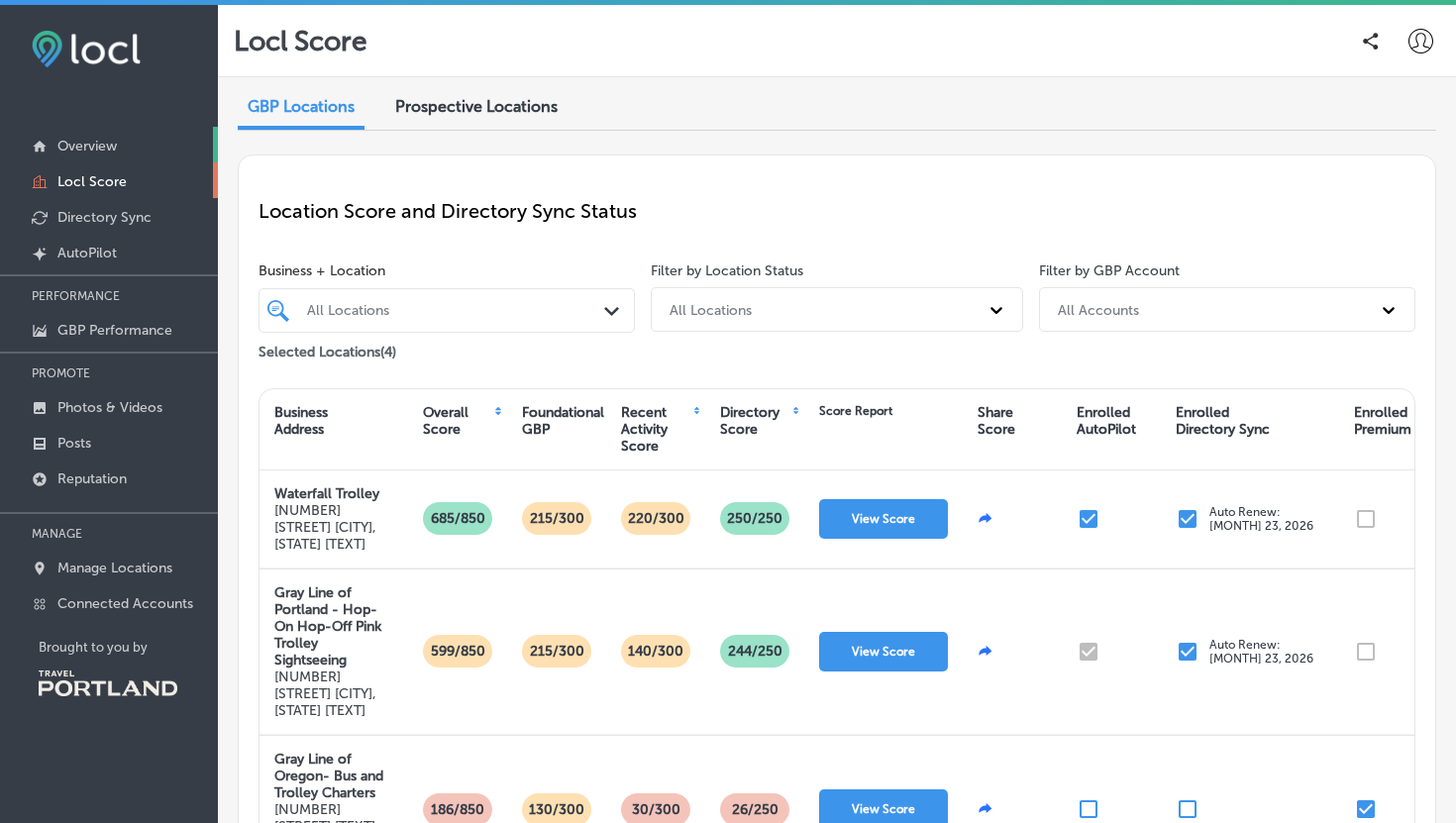 click on "Overview" at bounding box center [109, 145] 